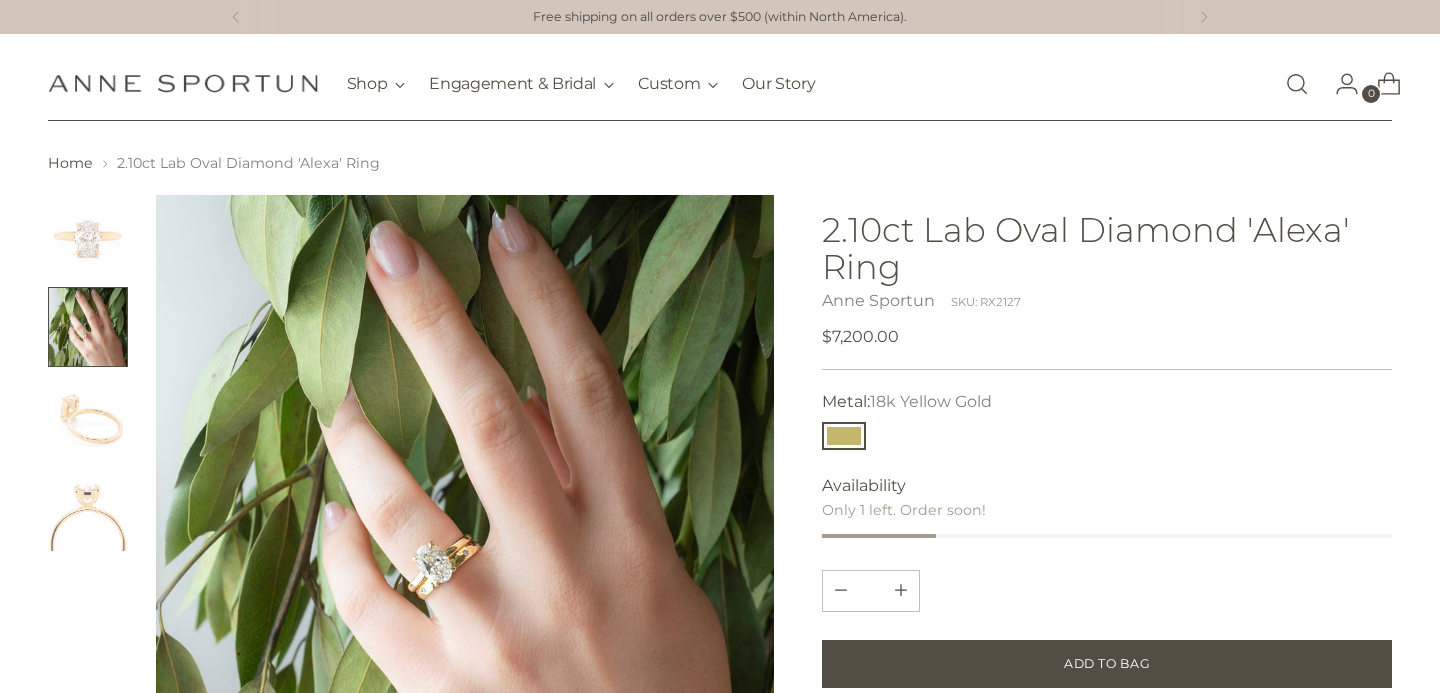 scroll, scrollTop: 101, scrollLeft: 0, axis: vertical 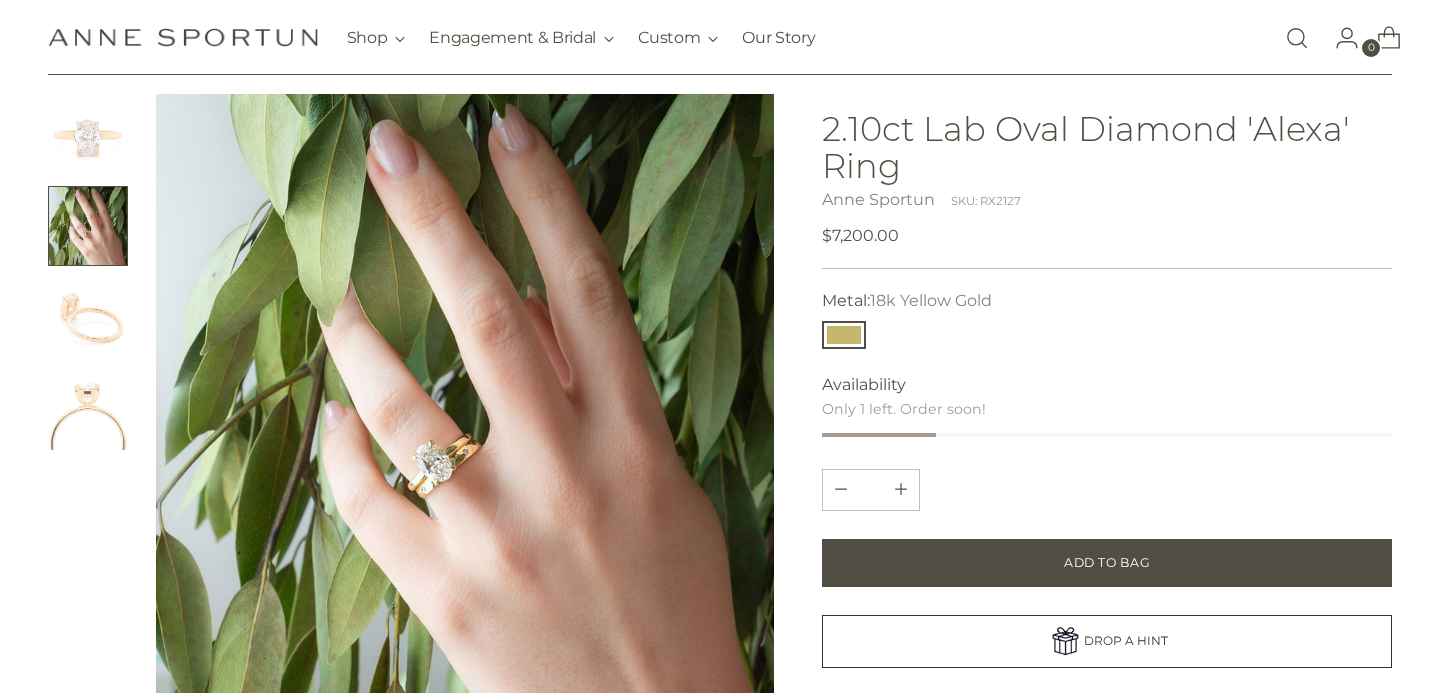 click at bounding box center [88, 272] 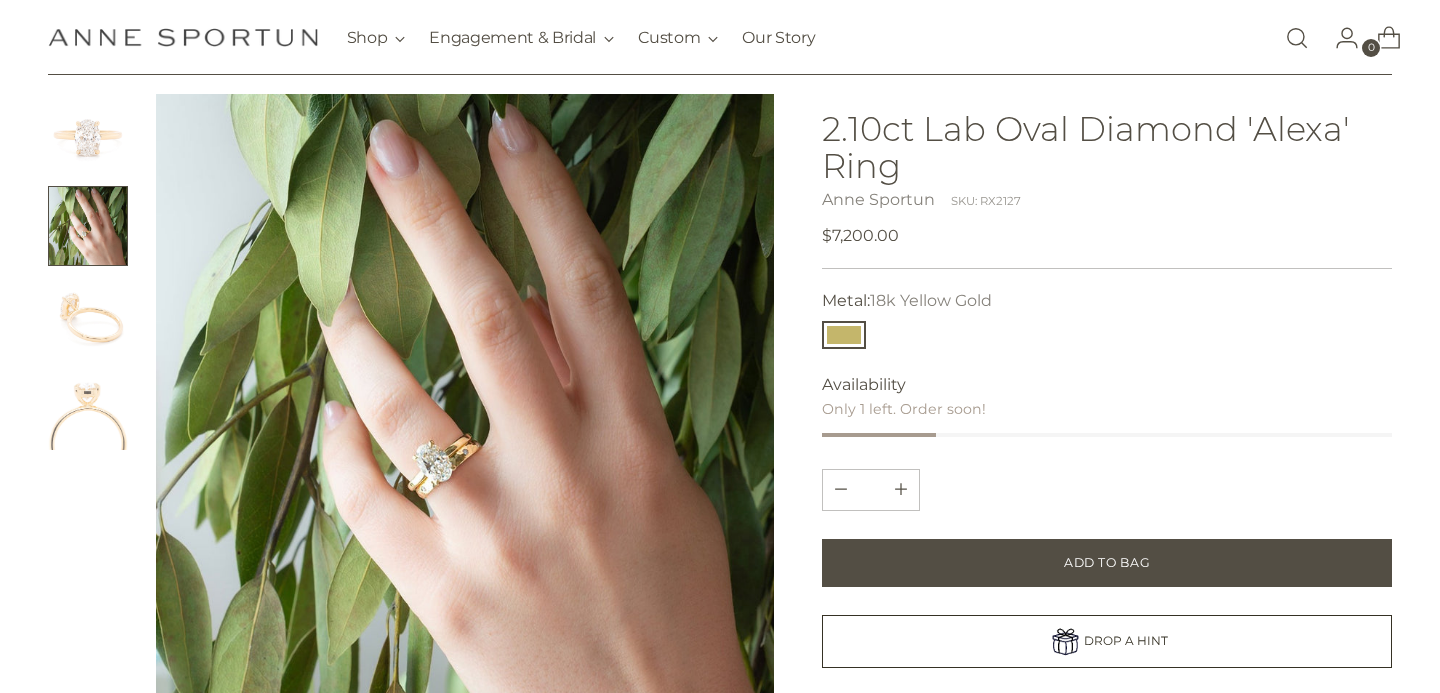 click at bounding box center (88, 318) 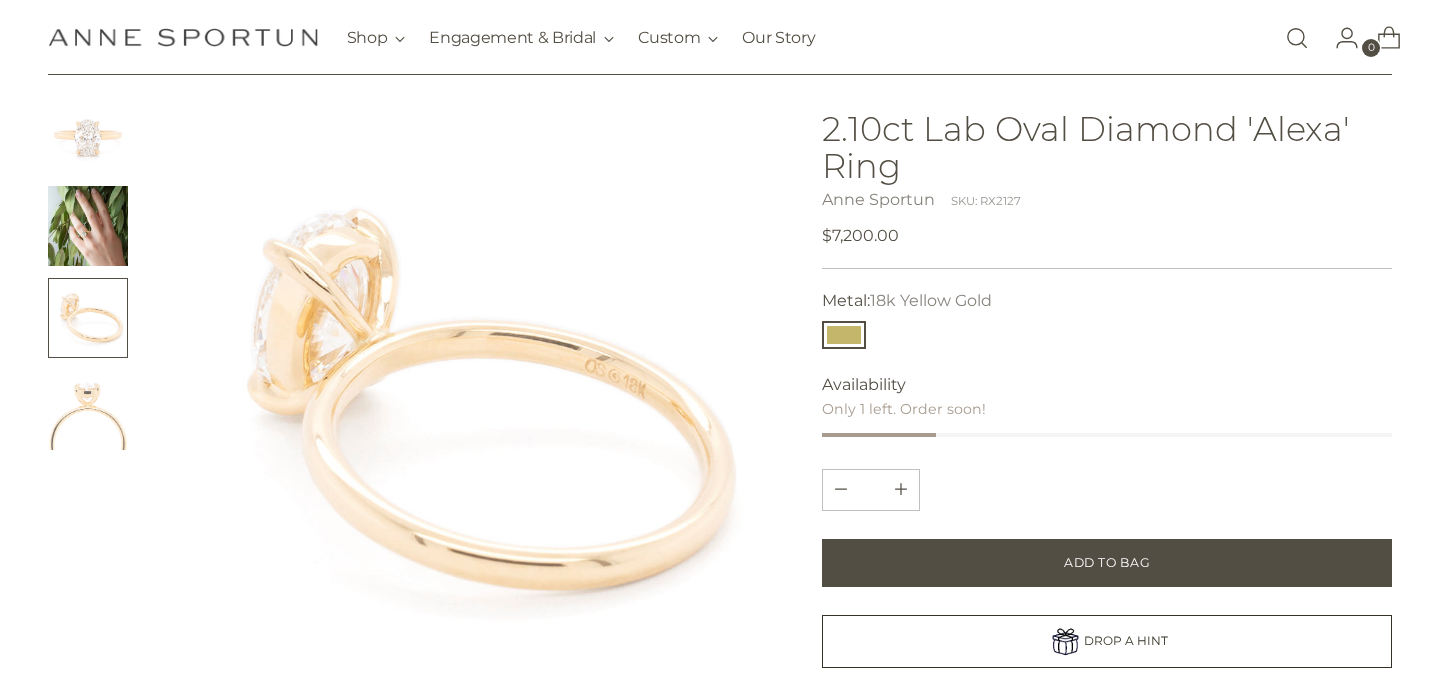 click at bounding box center (88, 226) 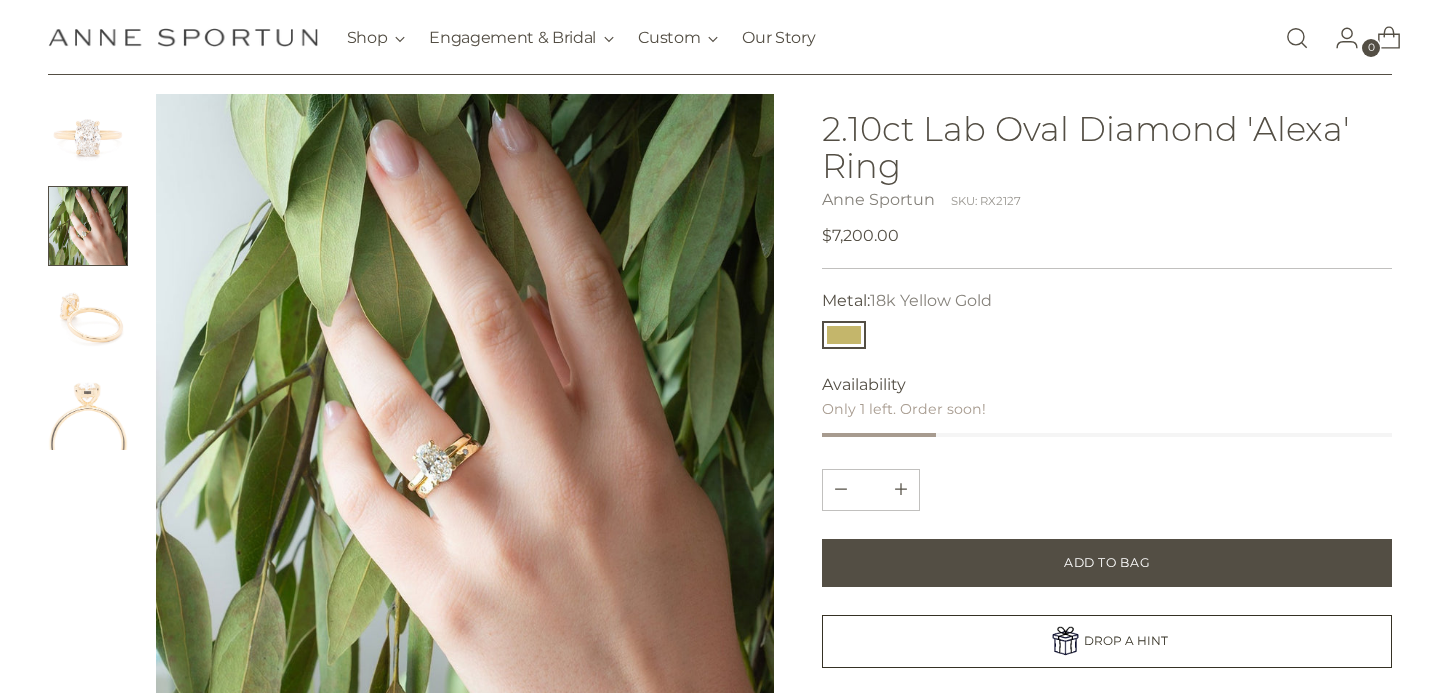 click at bounding box center (88, 134) 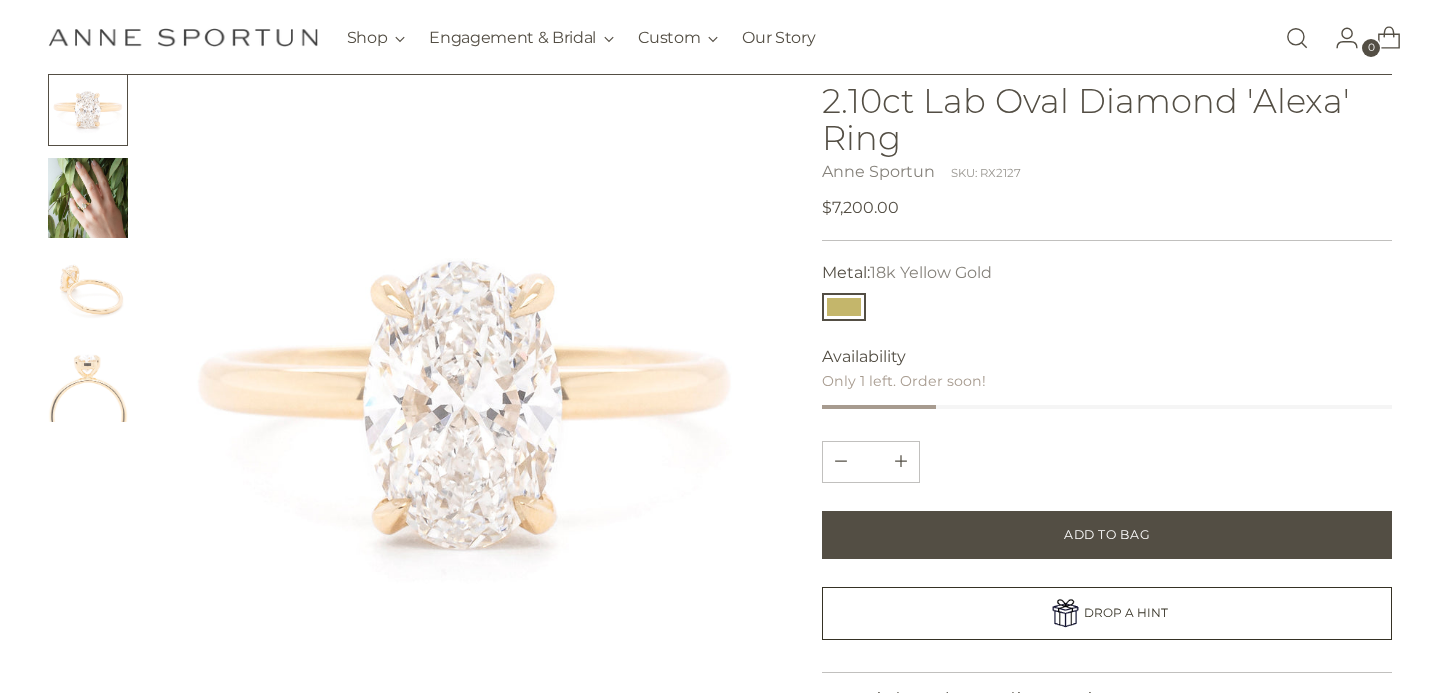 scroll, scrollTop: 130, scrollLeft: 0, axis: vertical 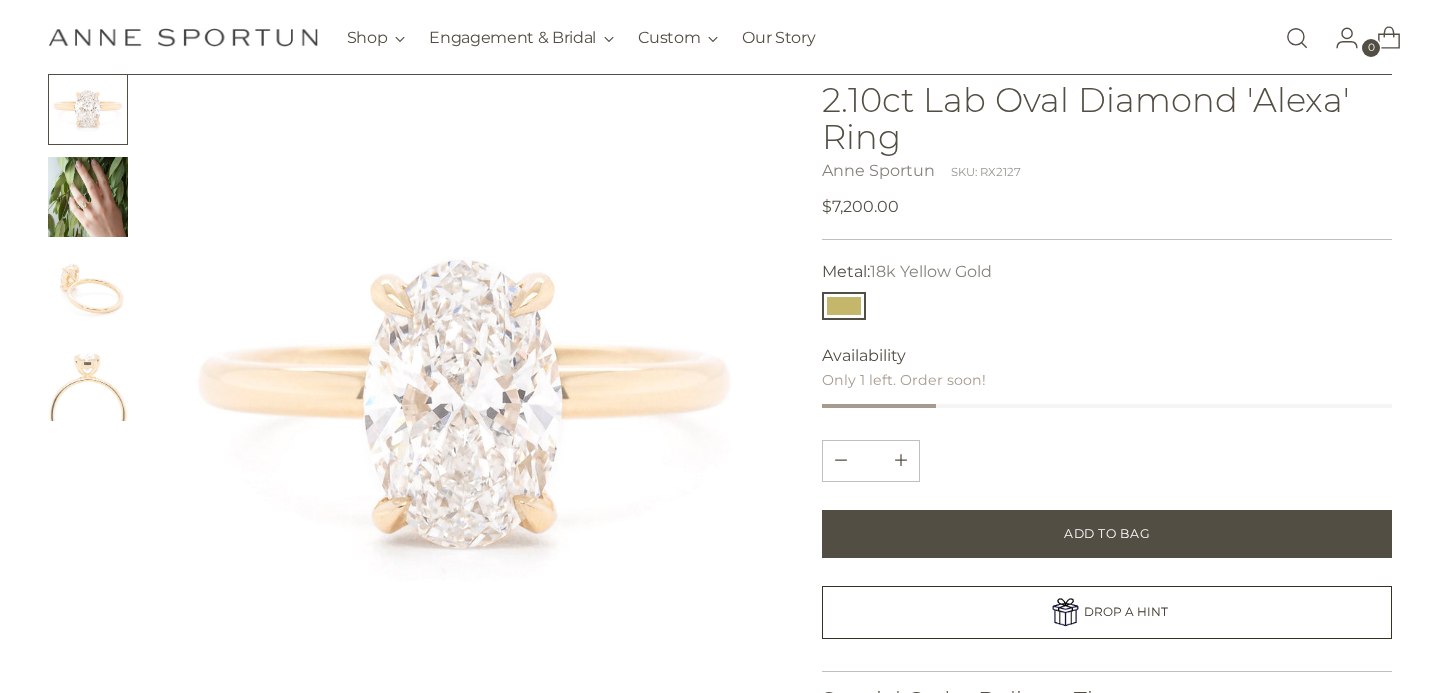 click at bounding box center [88, 197] 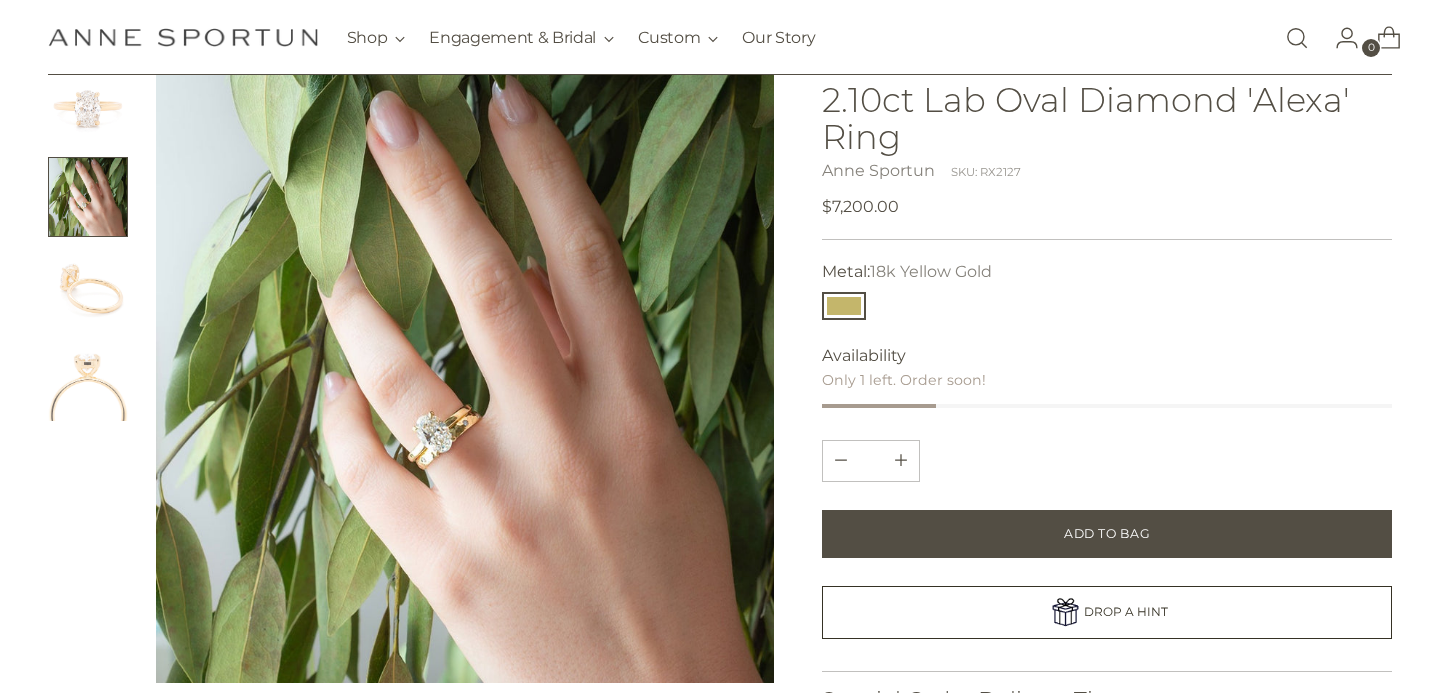 click at bounding box center (88, 289) 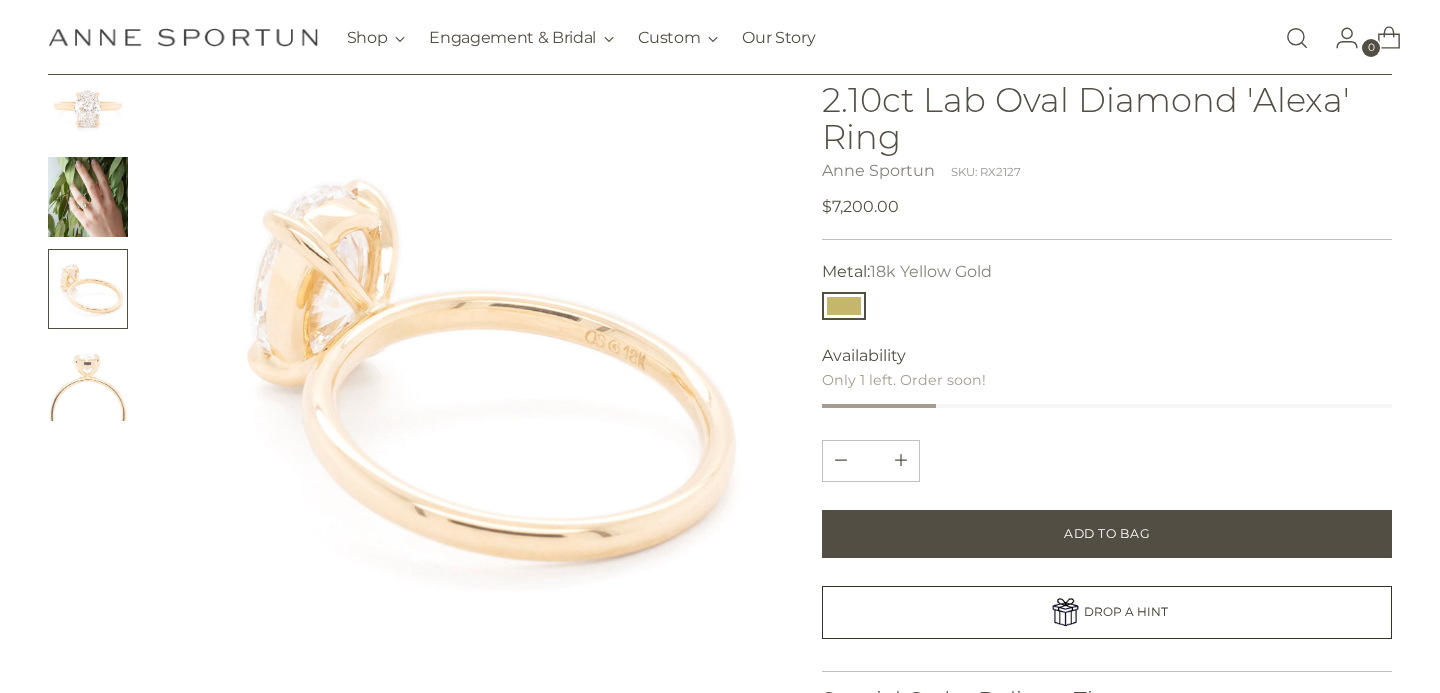 click at bounding box center [88, 381] 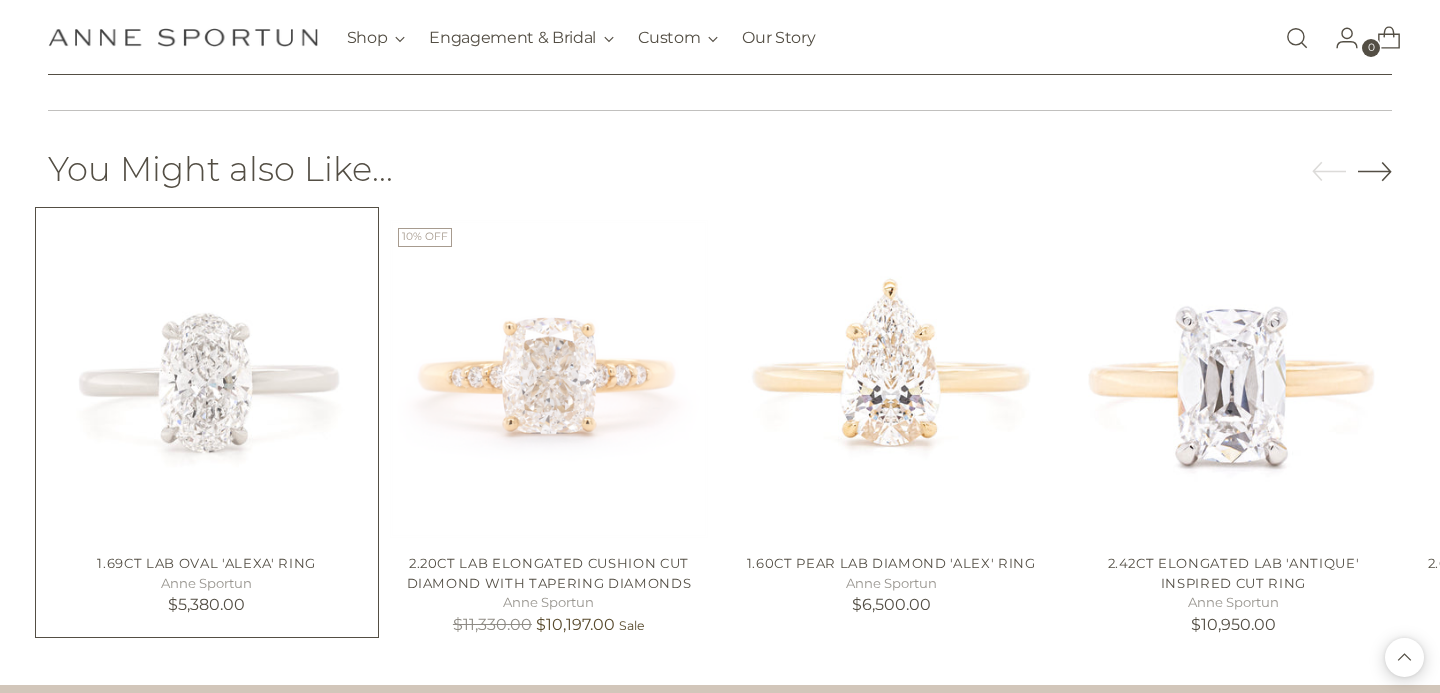 scroll, scrollTop: 1241, scrollLeft: 0, axis: vertical 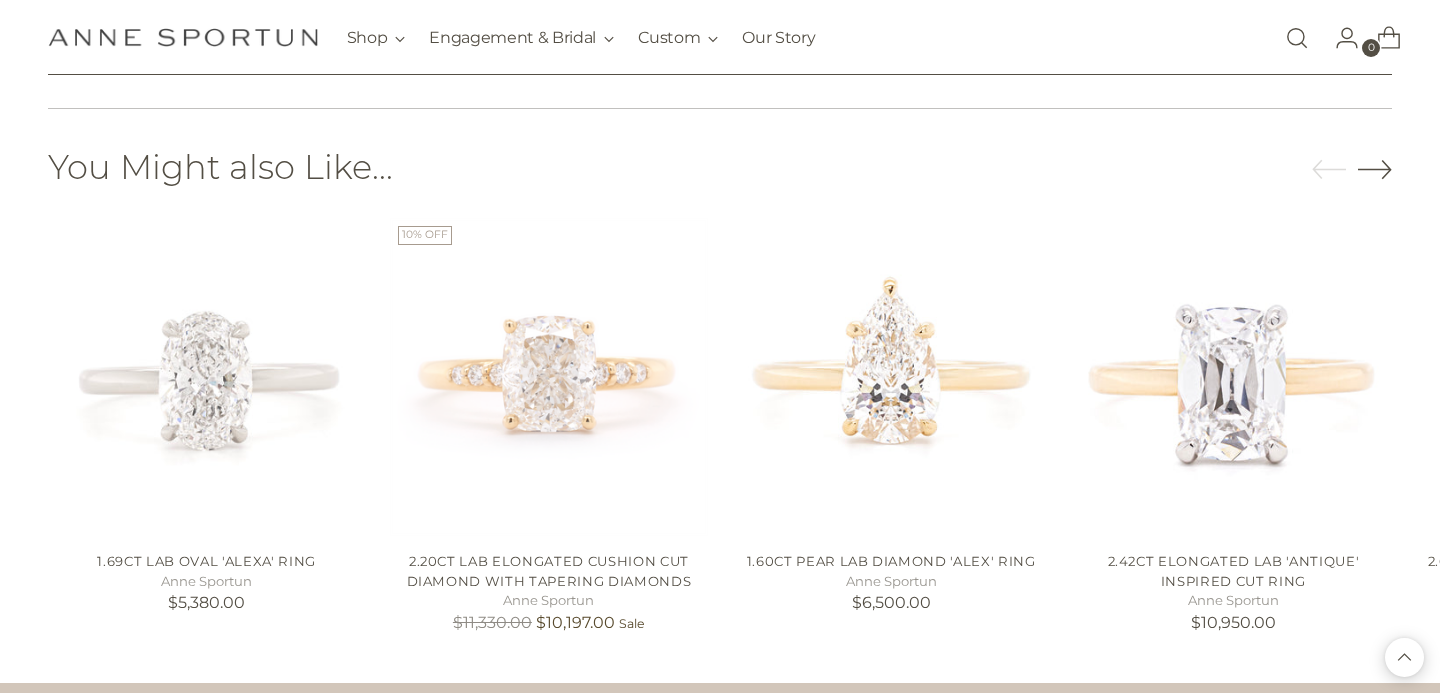 click at bounding box center (1374, 169) 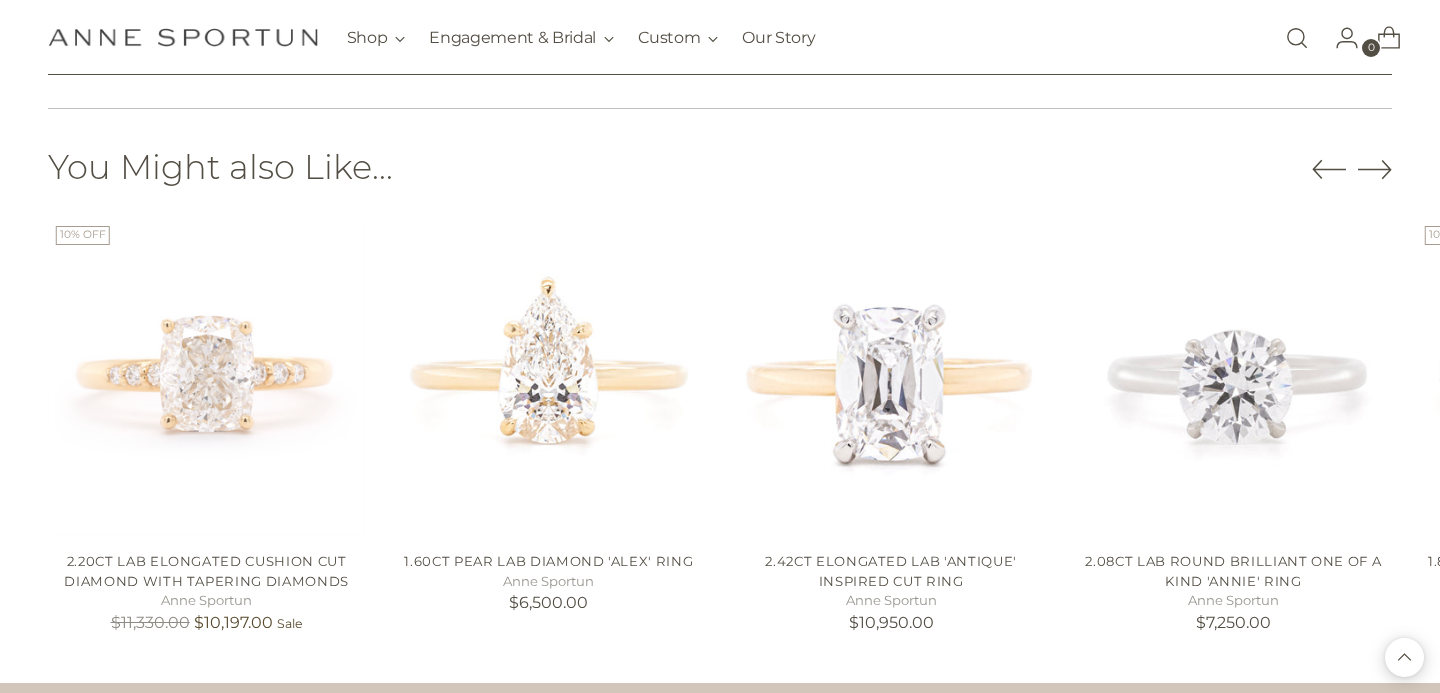 click at bounding box center [1375, 169] 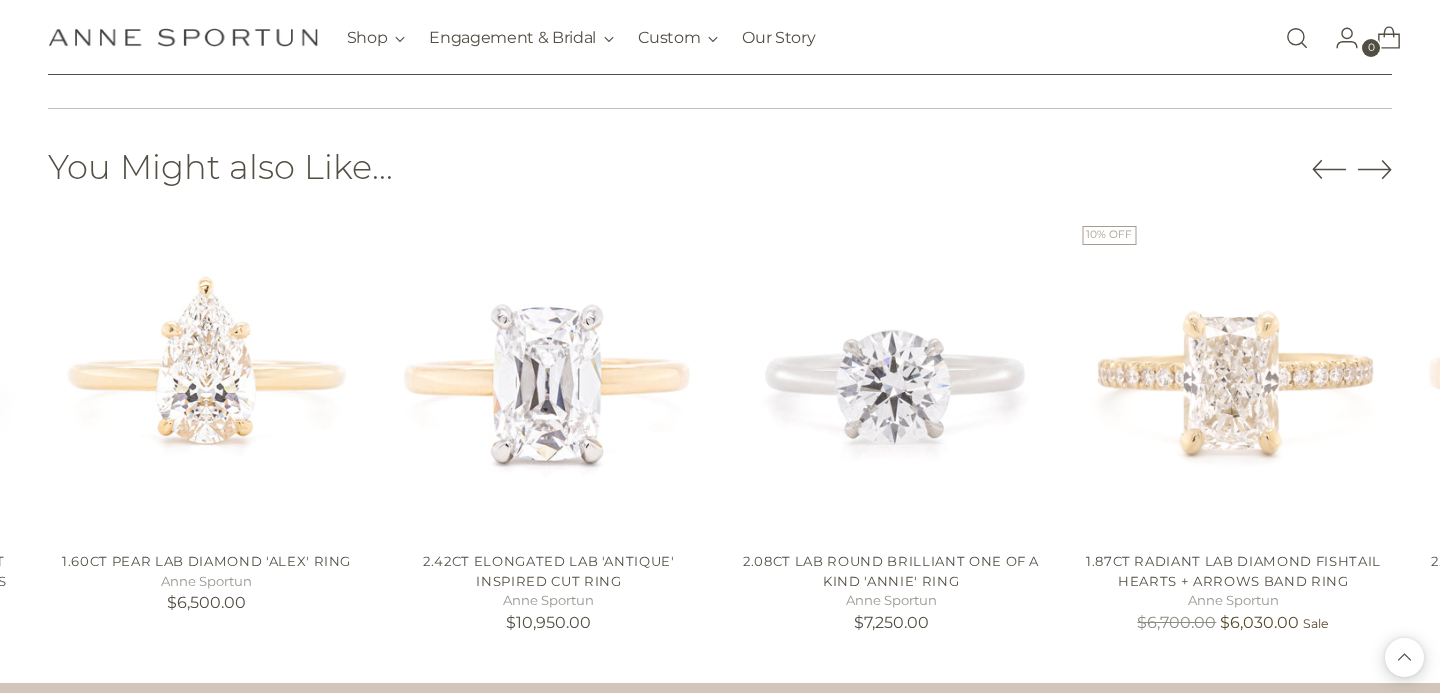 click at bounding box center [1375, 169] 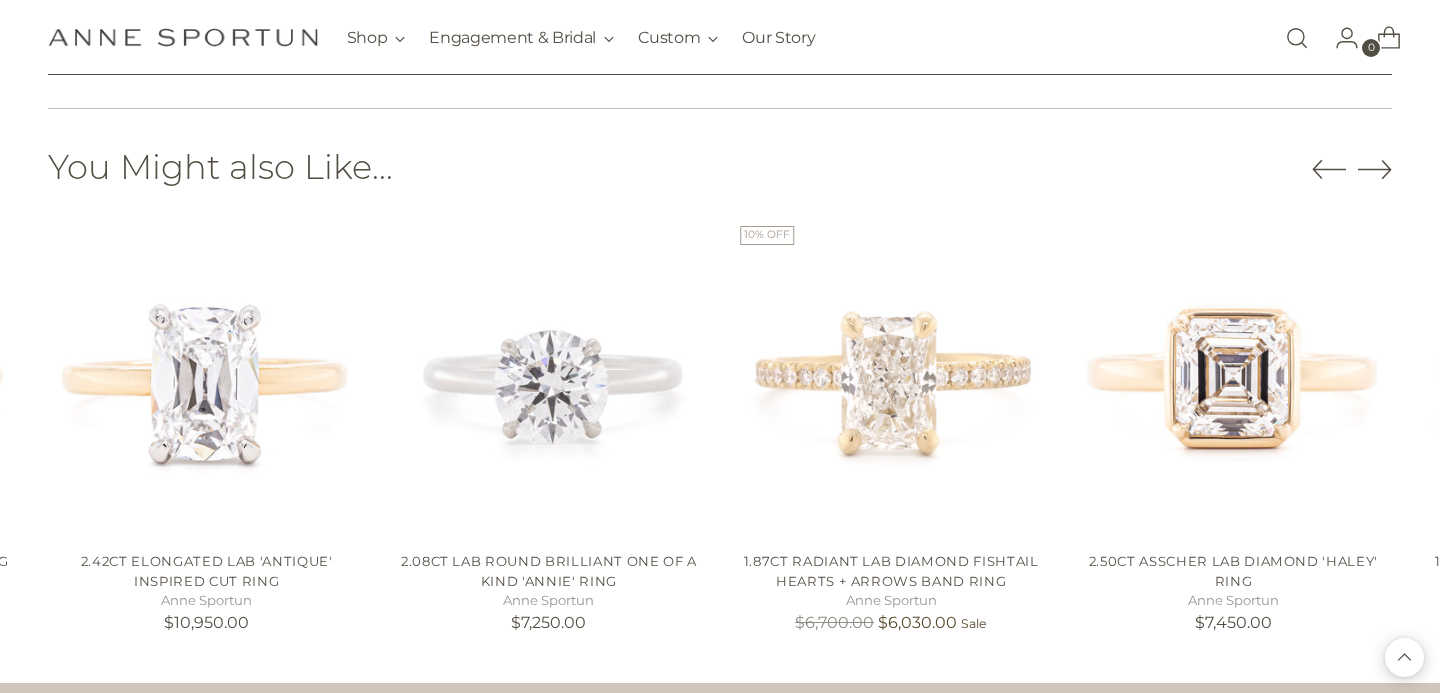 click at bounding box center [1375, 169] 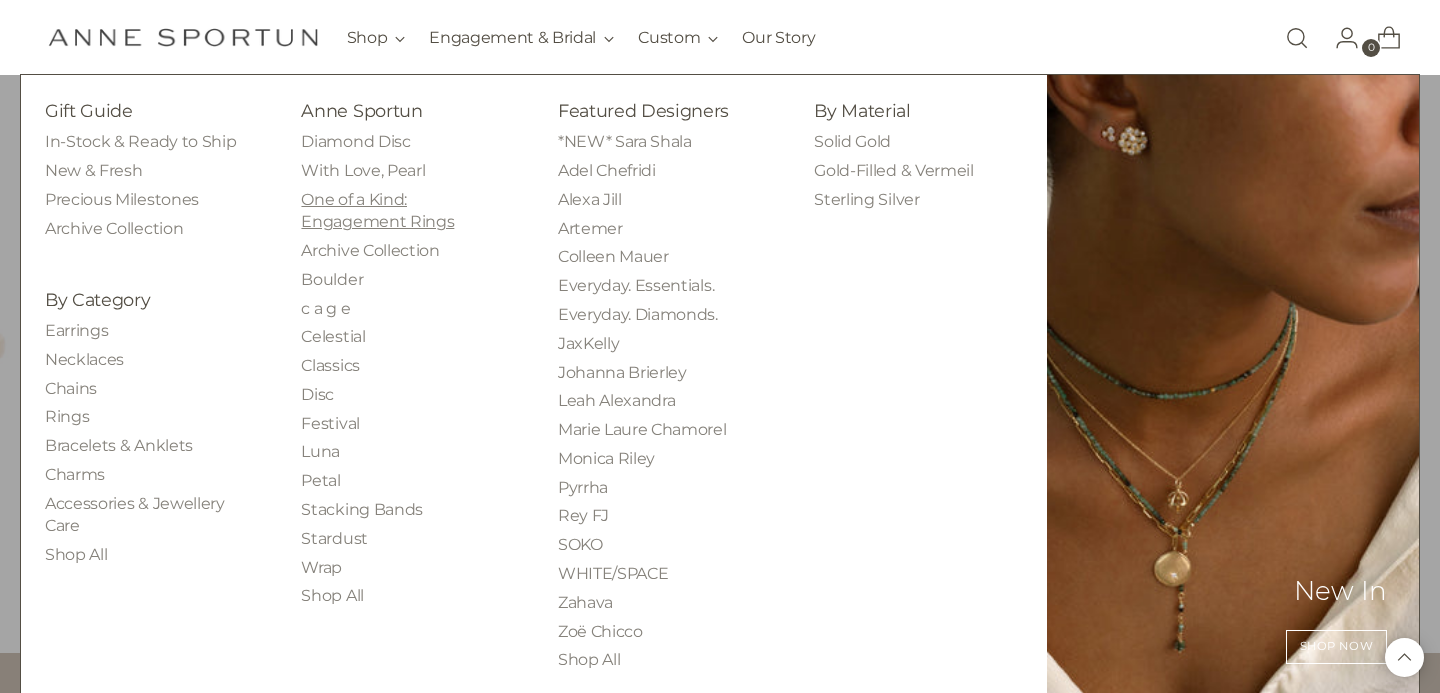 scroll, scrollTop: 1282, scrollLeft: 0, axis: vertical 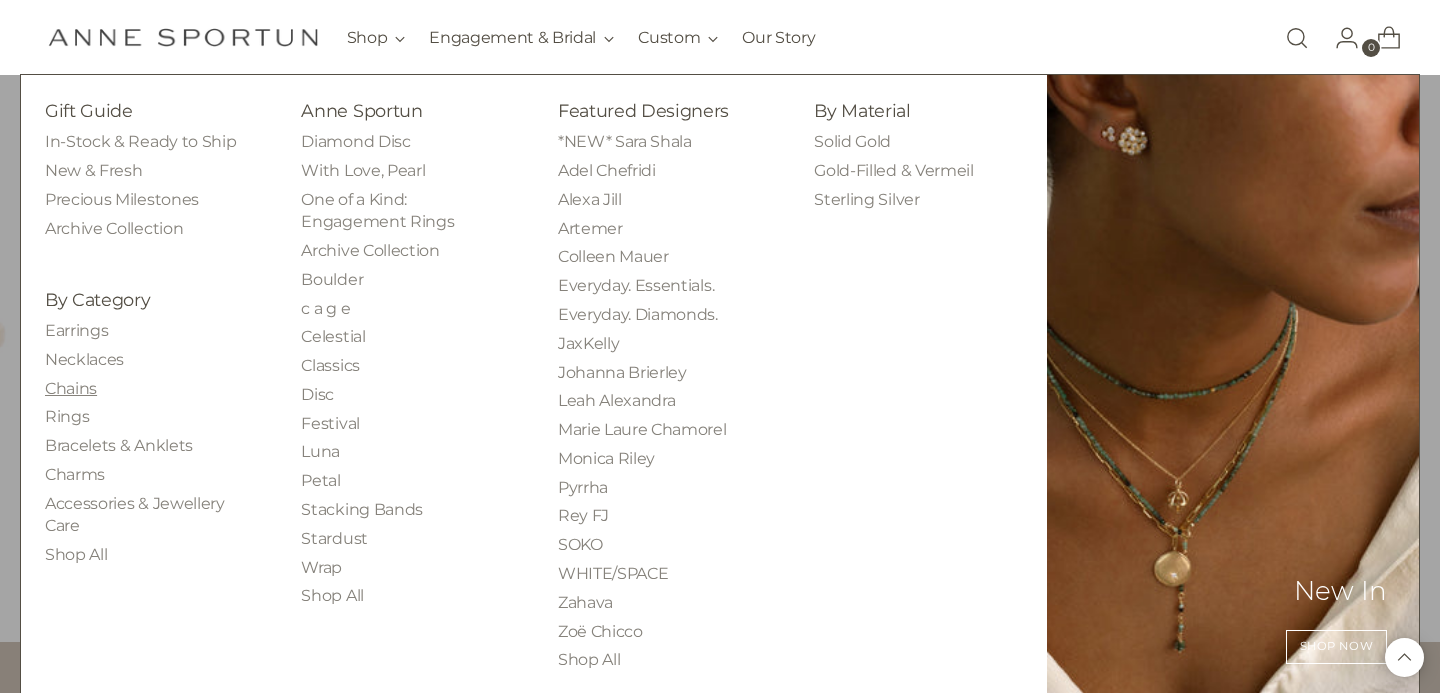 click on "Chains" at bounding box center [71, 388] 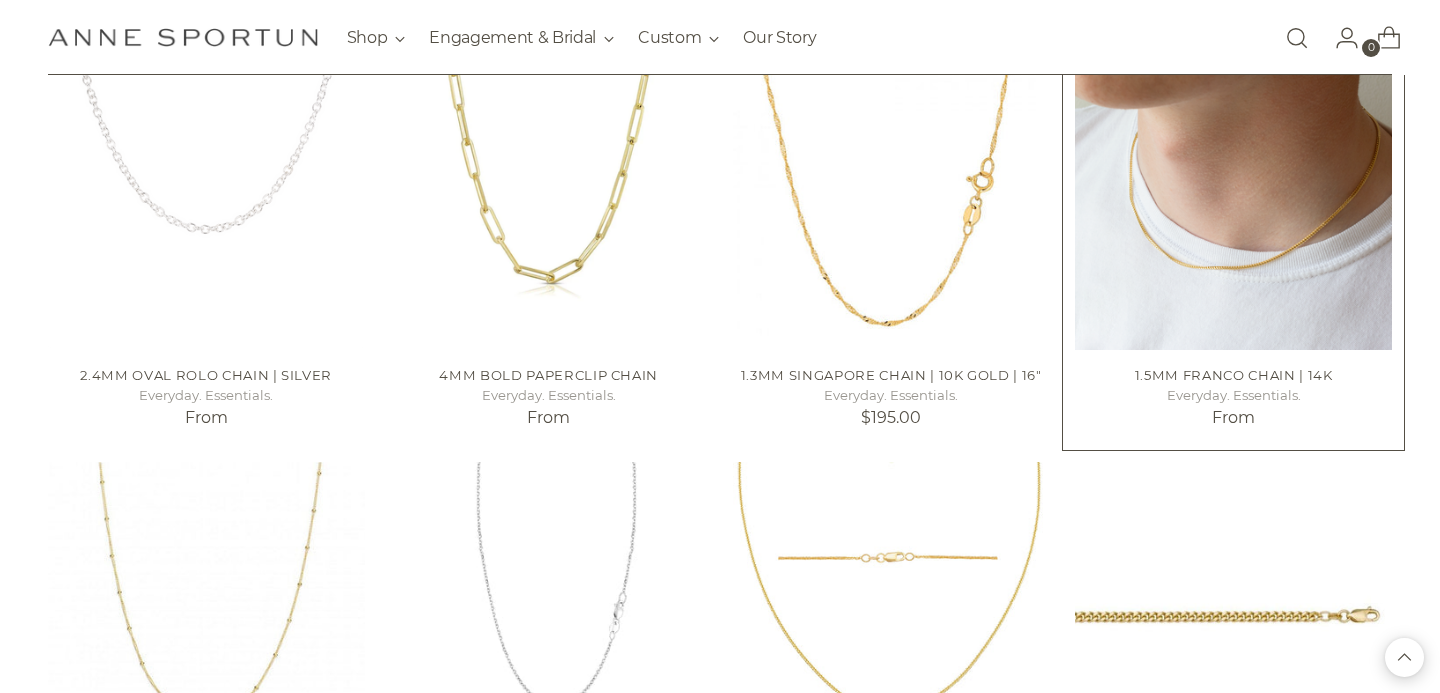 scroll, scrollTop: 1757, scrollLeft: 0, axis: vertical 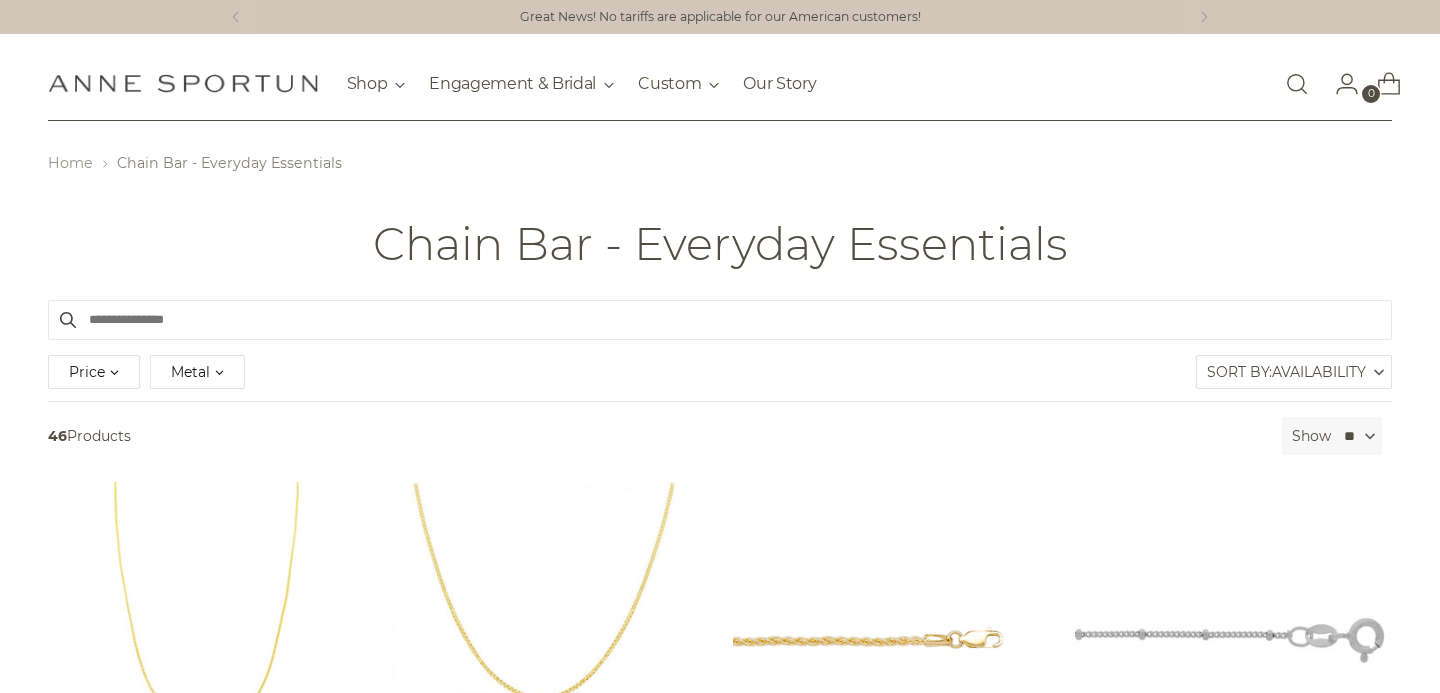 click on "Home" at bounding box center (70, 163) 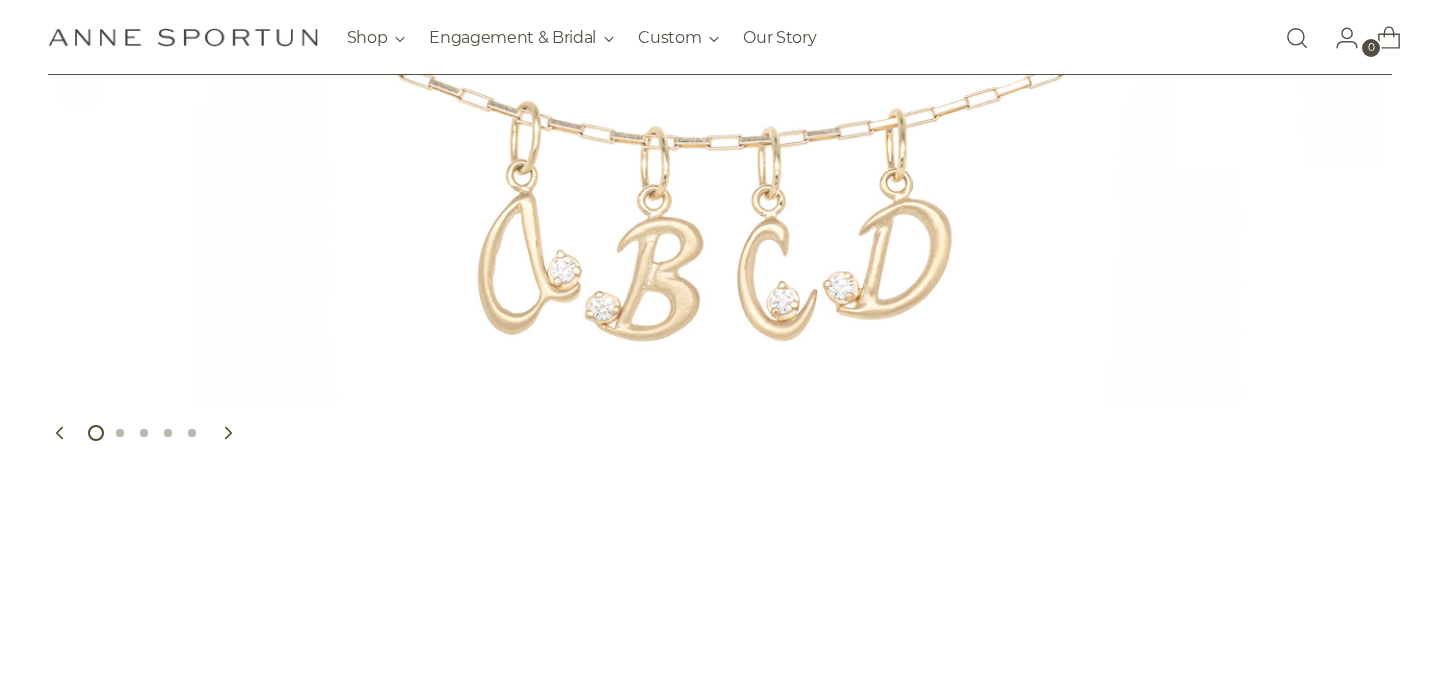 scroll, scrollTop: 427, scrollLeft: 0, axis: vertical 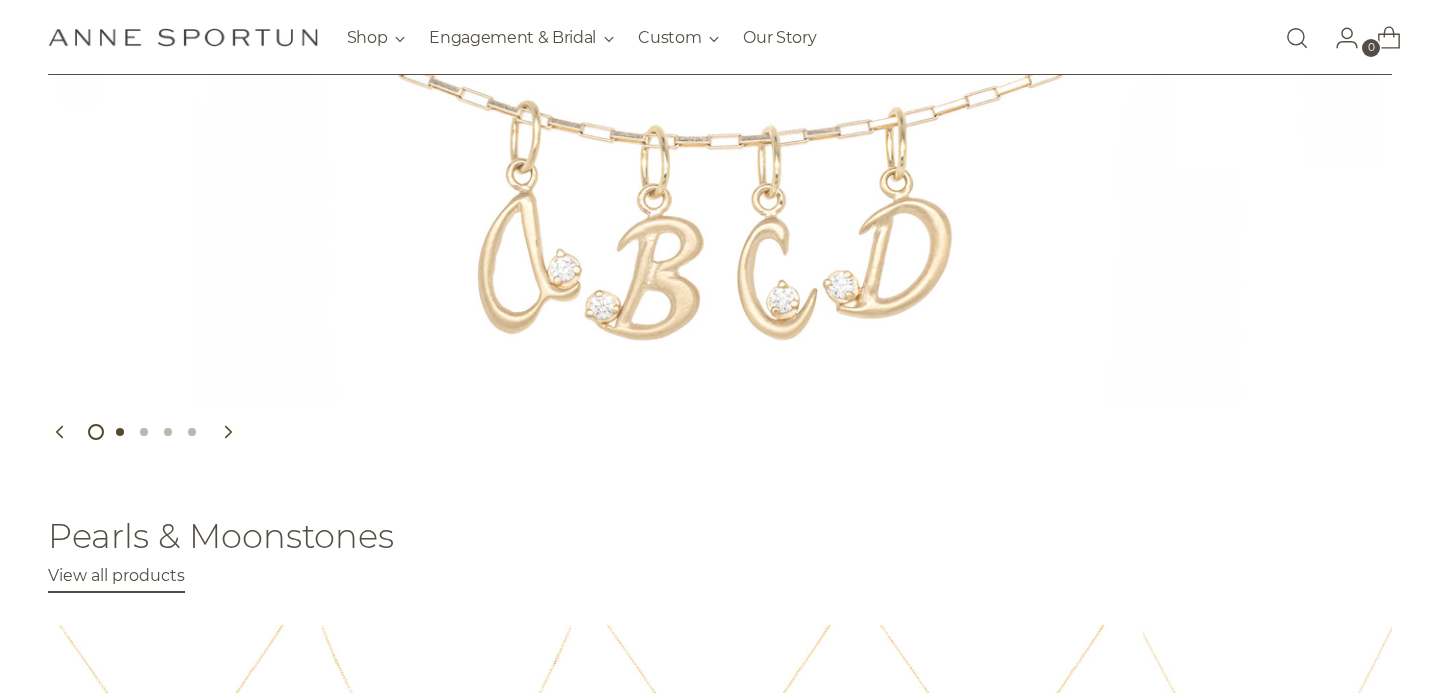 click at bounding box center (120, 432) 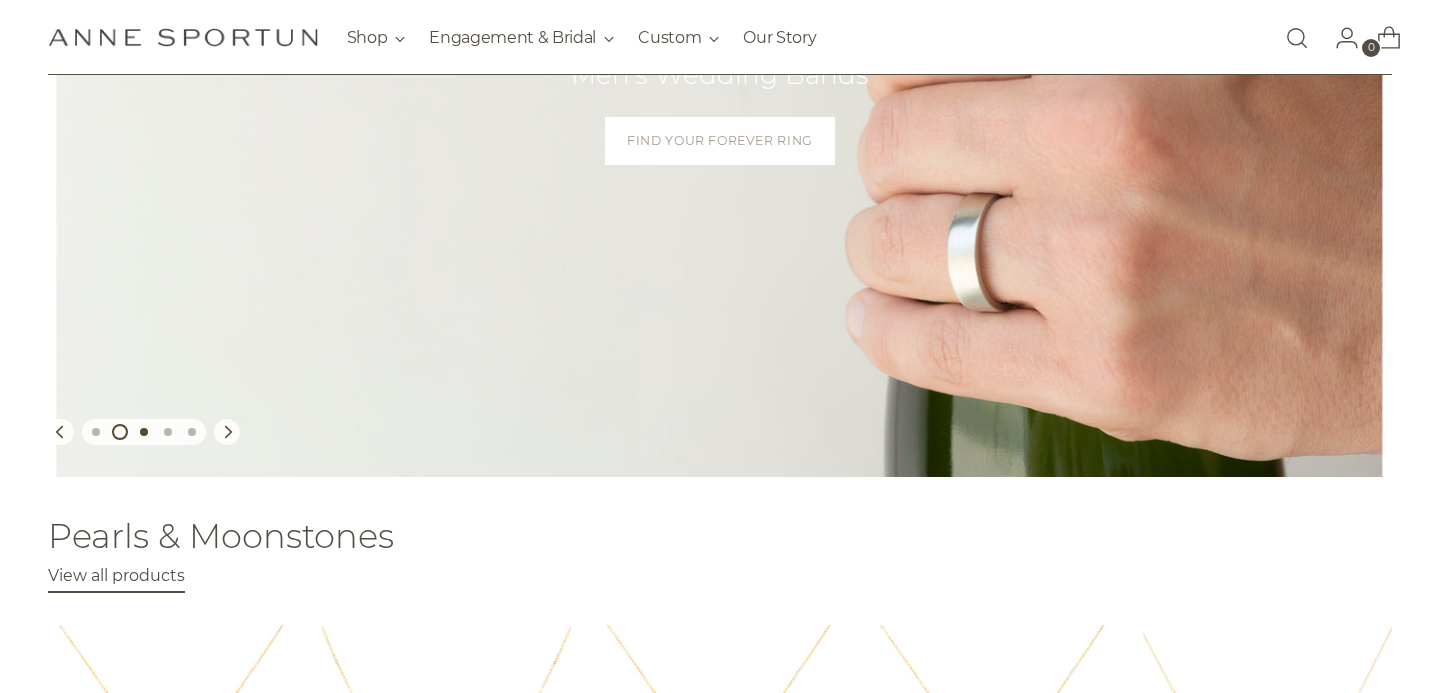 click at bounding box center [144, 432] 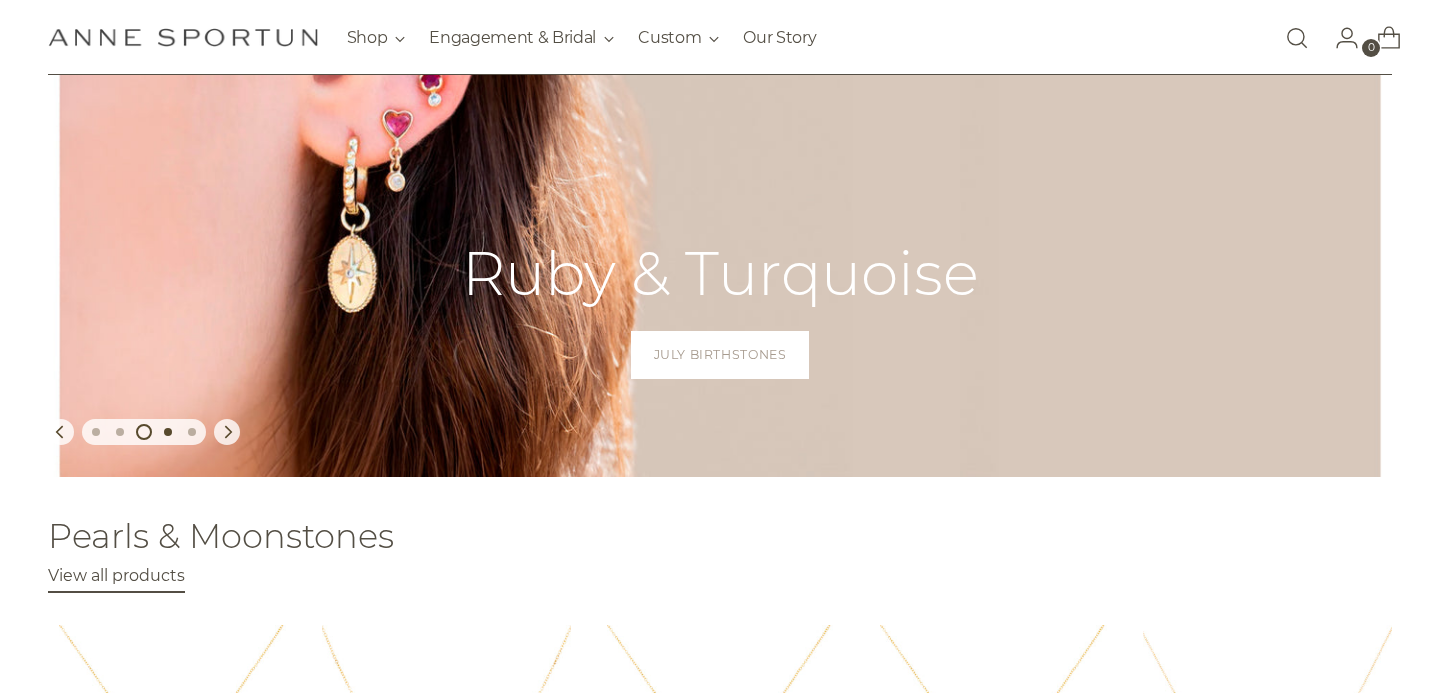 click at bounding box center (168, 432) 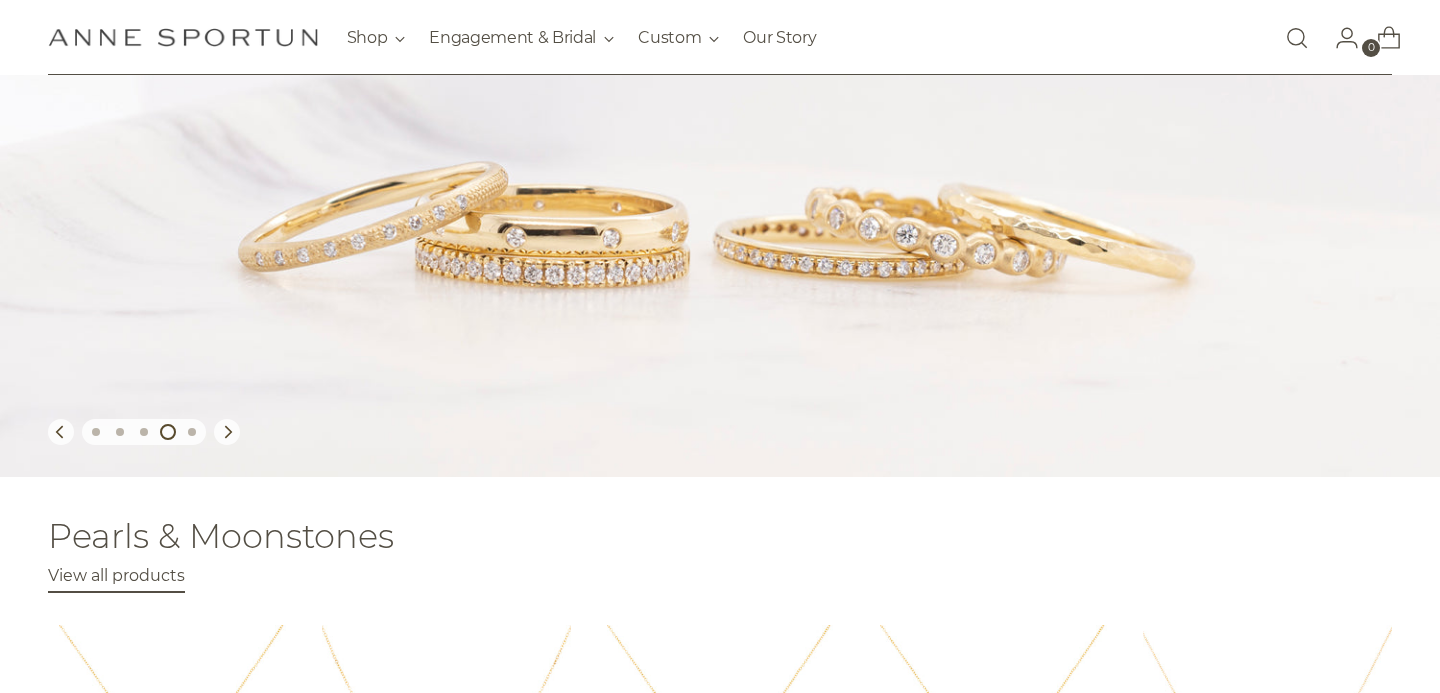 click at bounding box center [144, 432] 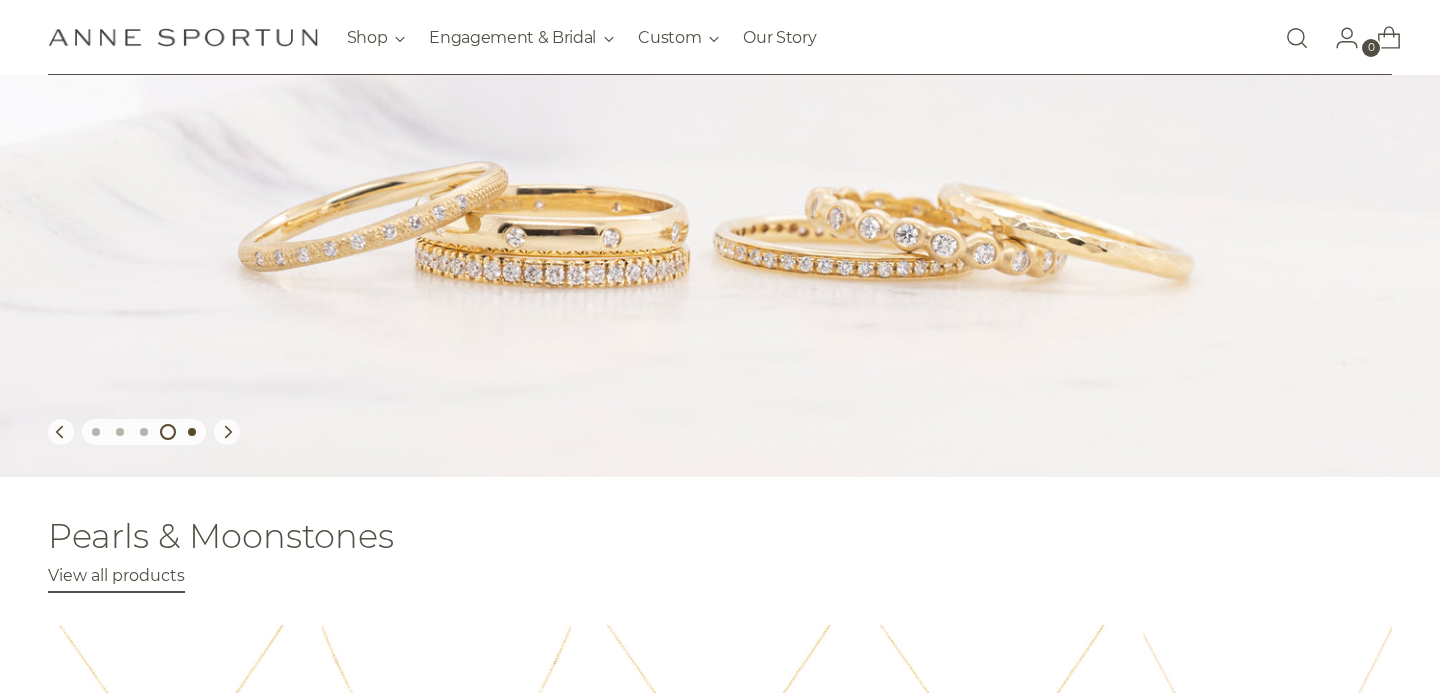 click at bounding box center [192, 432] 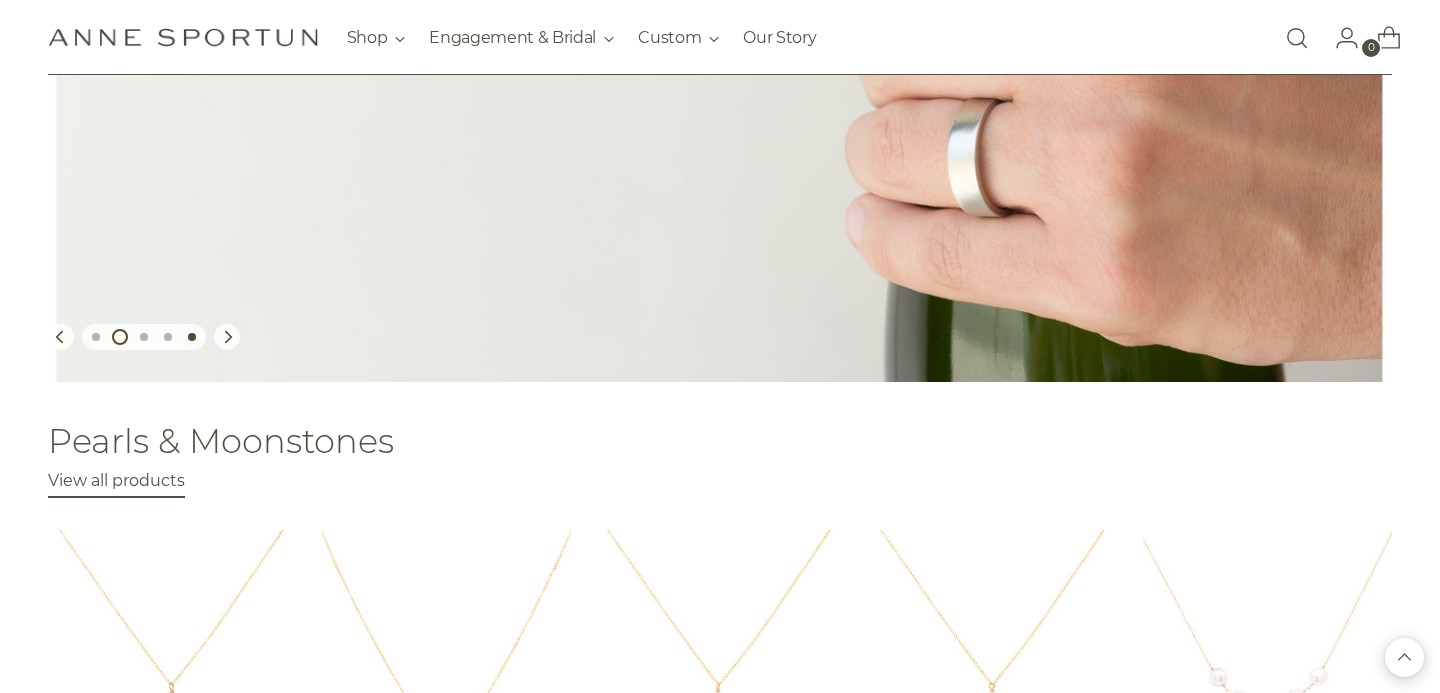 scroll, scrollTop: 264, scrollLeft: 0, axis: vertical 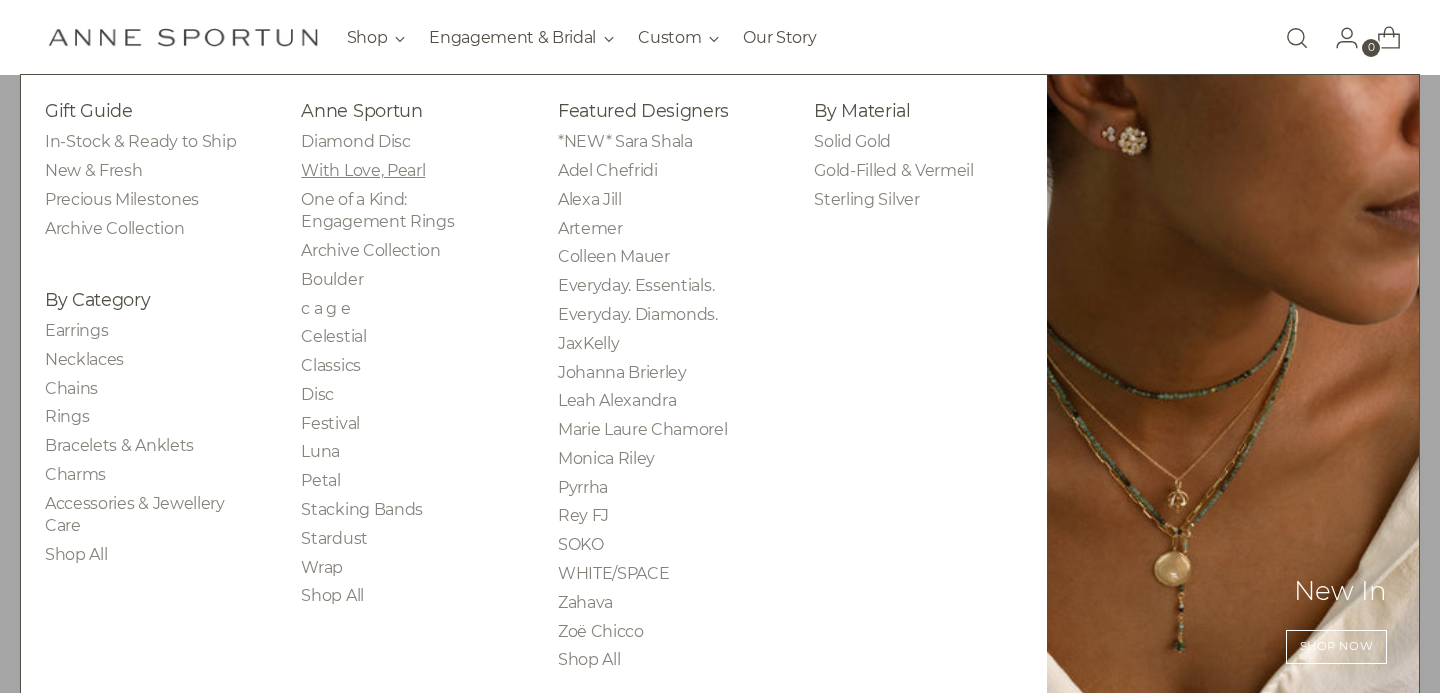 click on "With Love, Pearl" at bounding box center (363, 170) 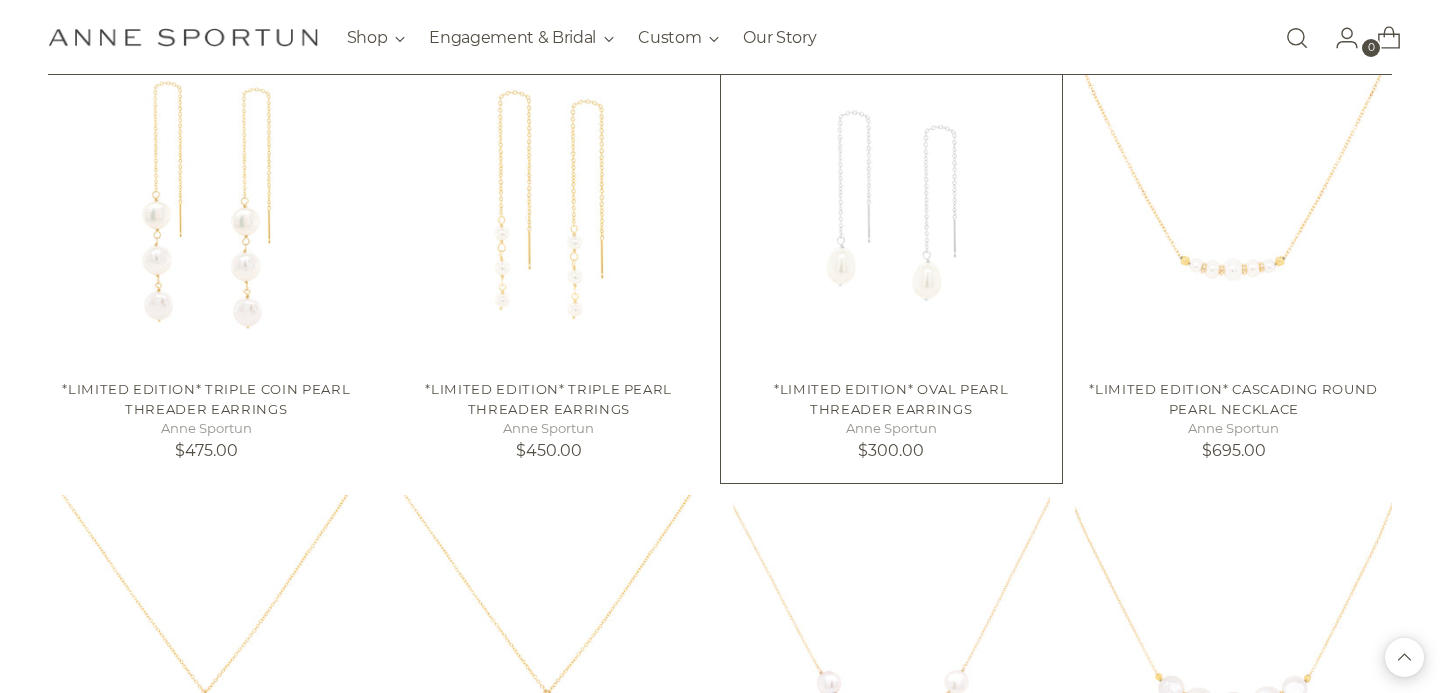 scroll, scrollTop: 1582, scrollLeft: 0, axis: vertical 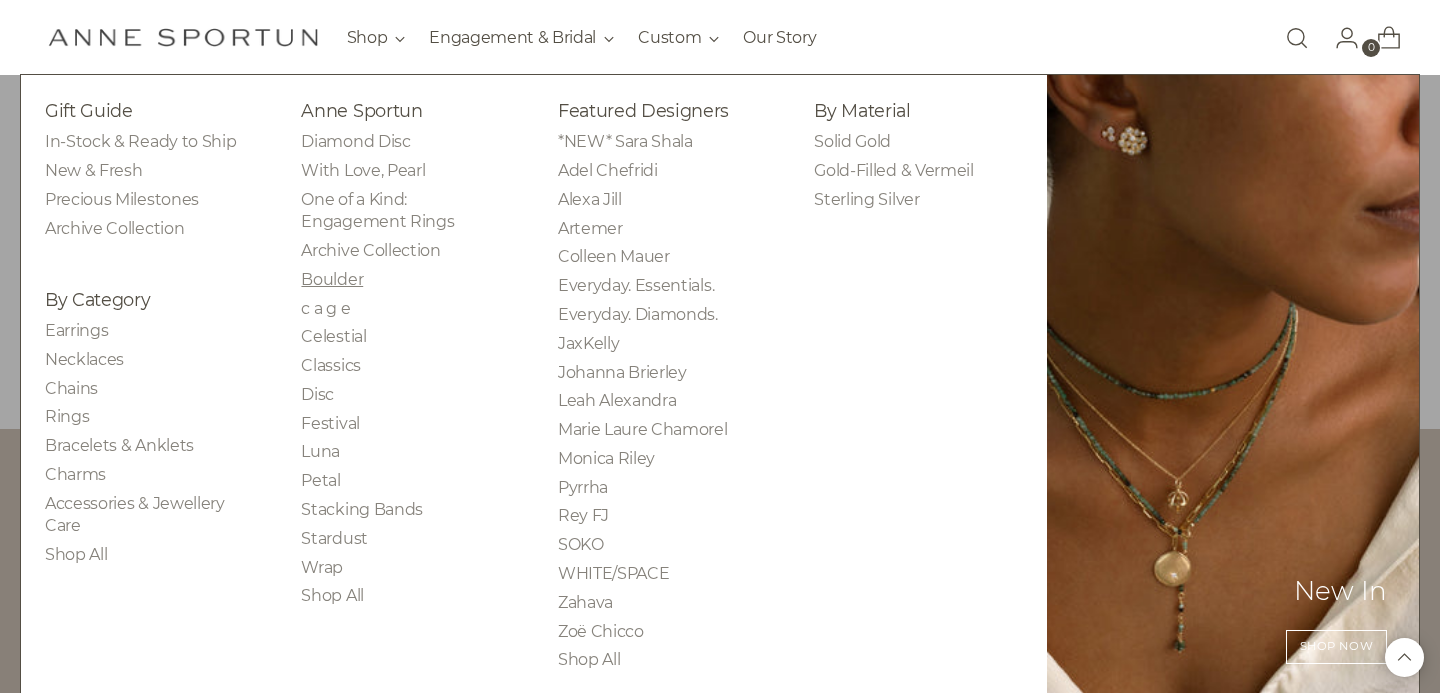click on "Boulder" at bounding box center (332, 279) 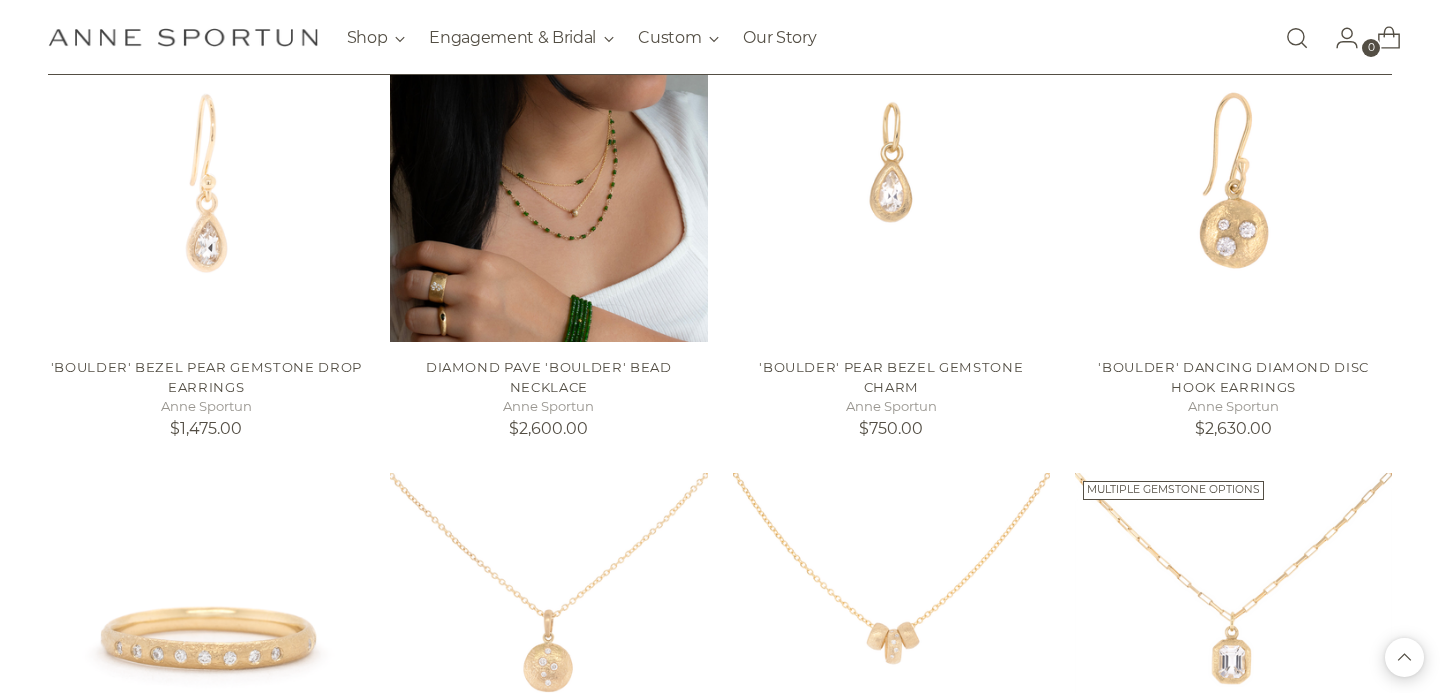 scroll, scrollTop: 1281, scrollLeft: 0, axis: vertical 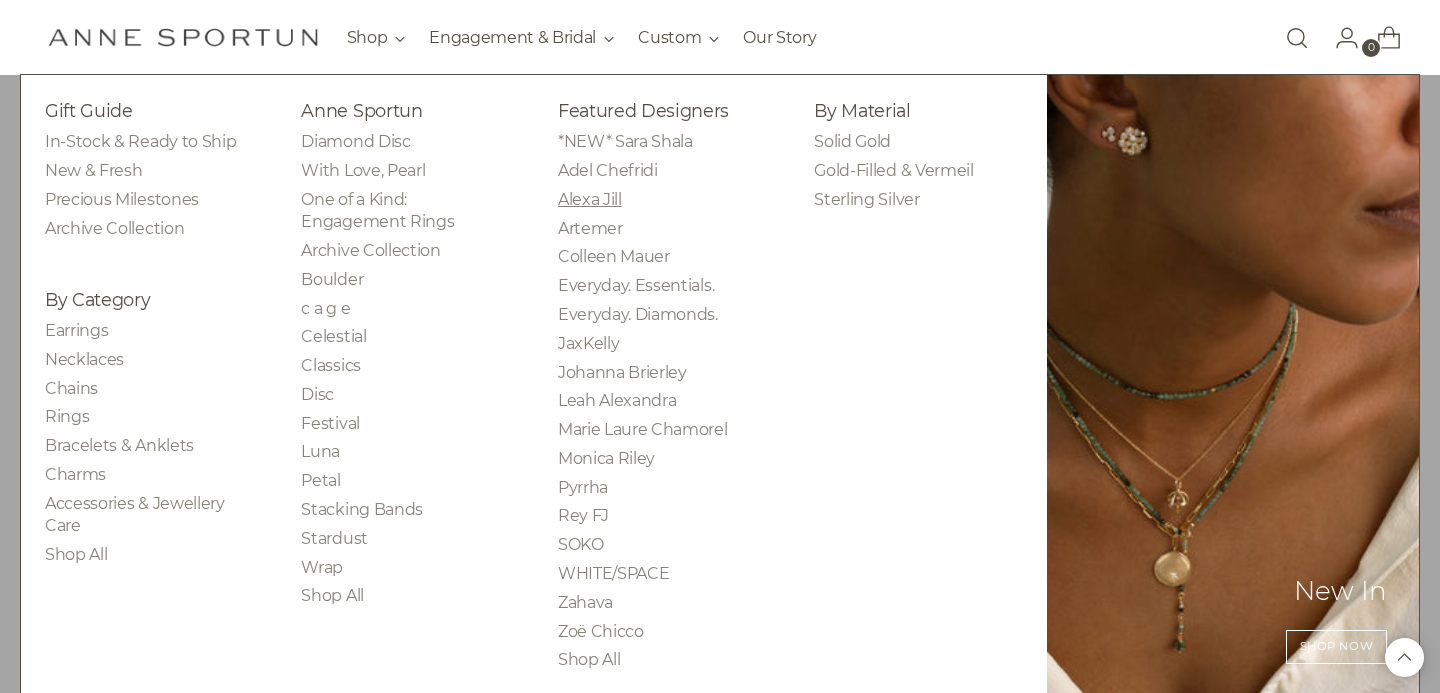 click on "Alexa Jill" at bounding box center [590, 199] 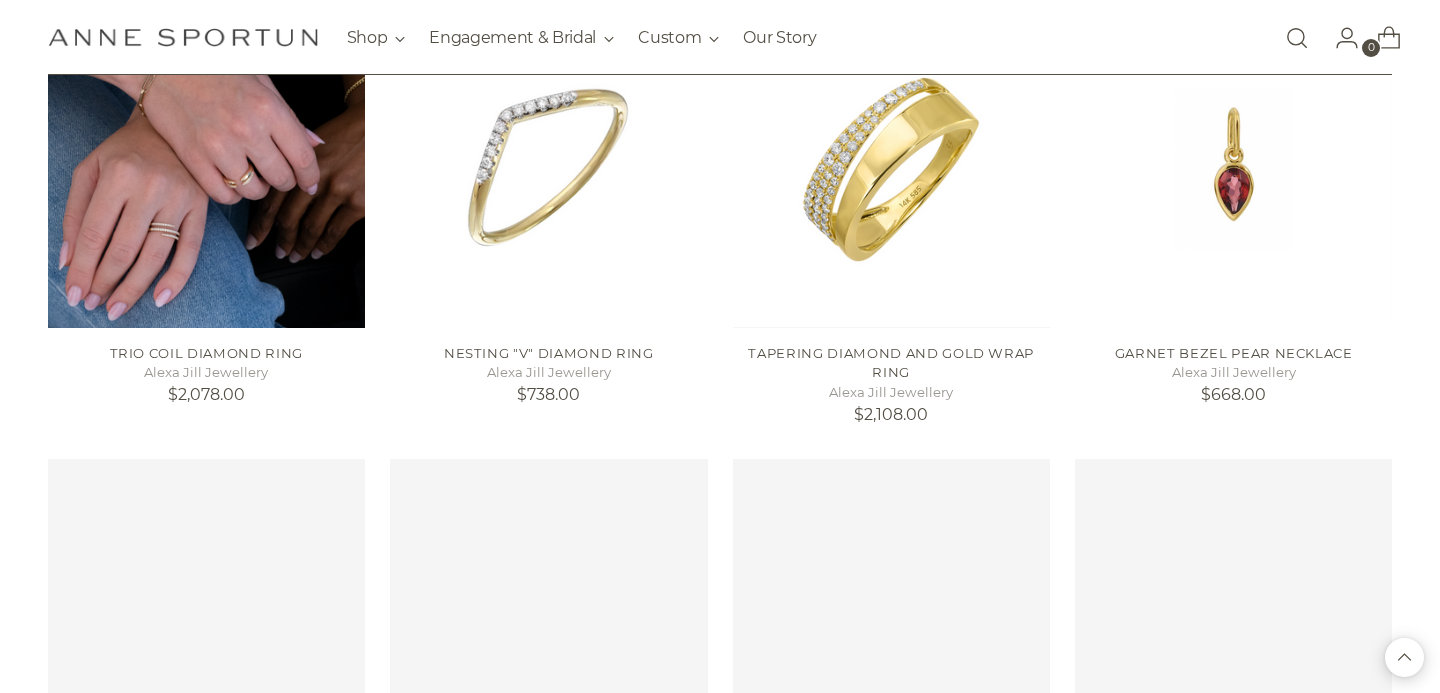 scroll, scrollTop: 1817, scrollLeft: 0, axis: vertical 